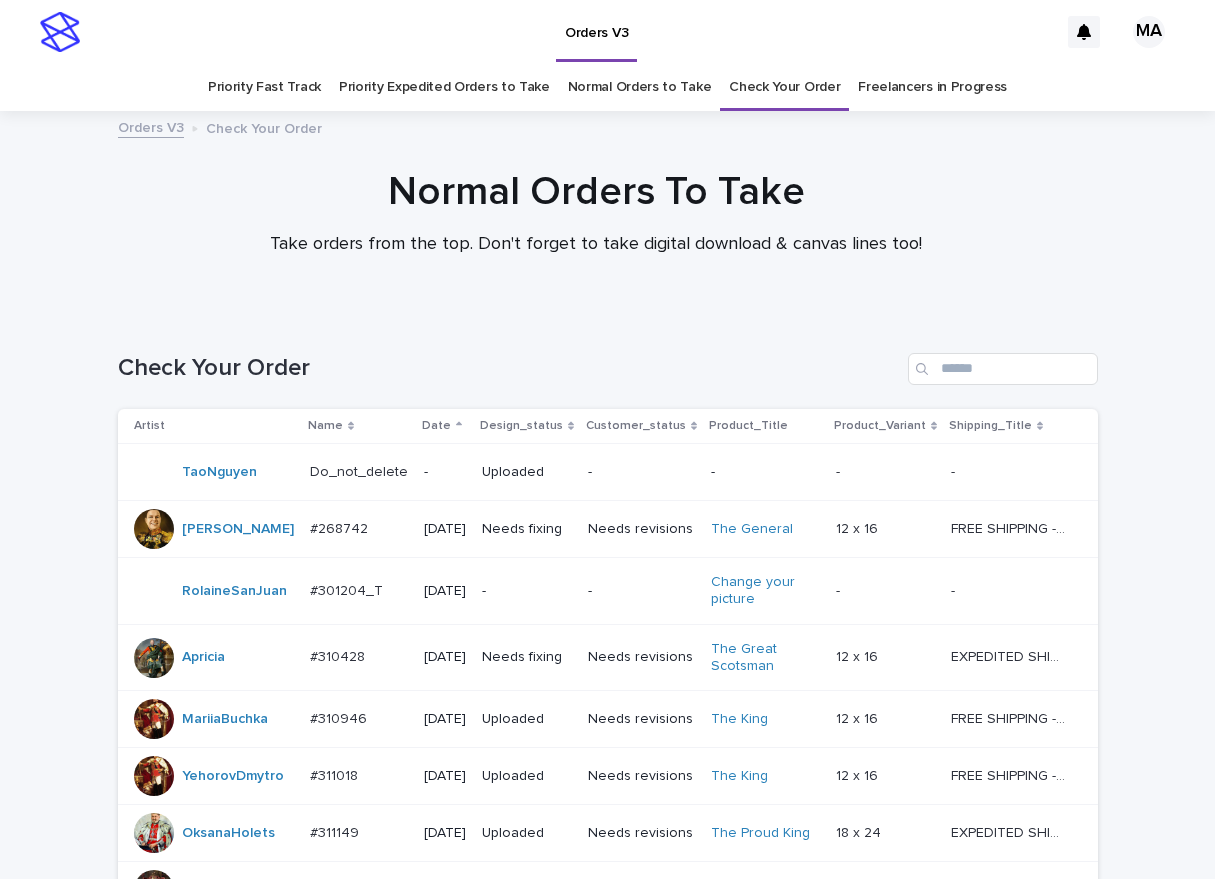 scroll, scrollTop: 0, scrollLeft: 0, axis: both 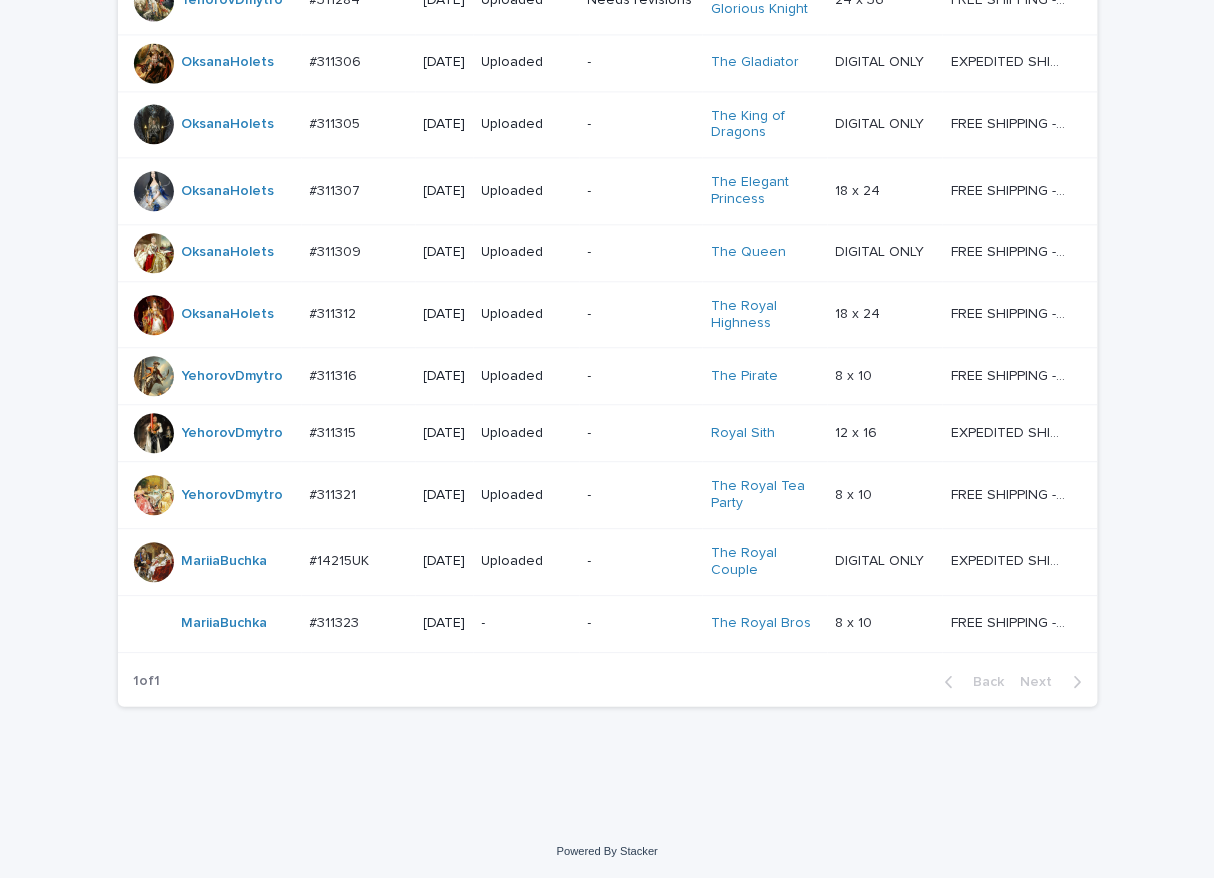click on "-" at bounding box center (527, 623) 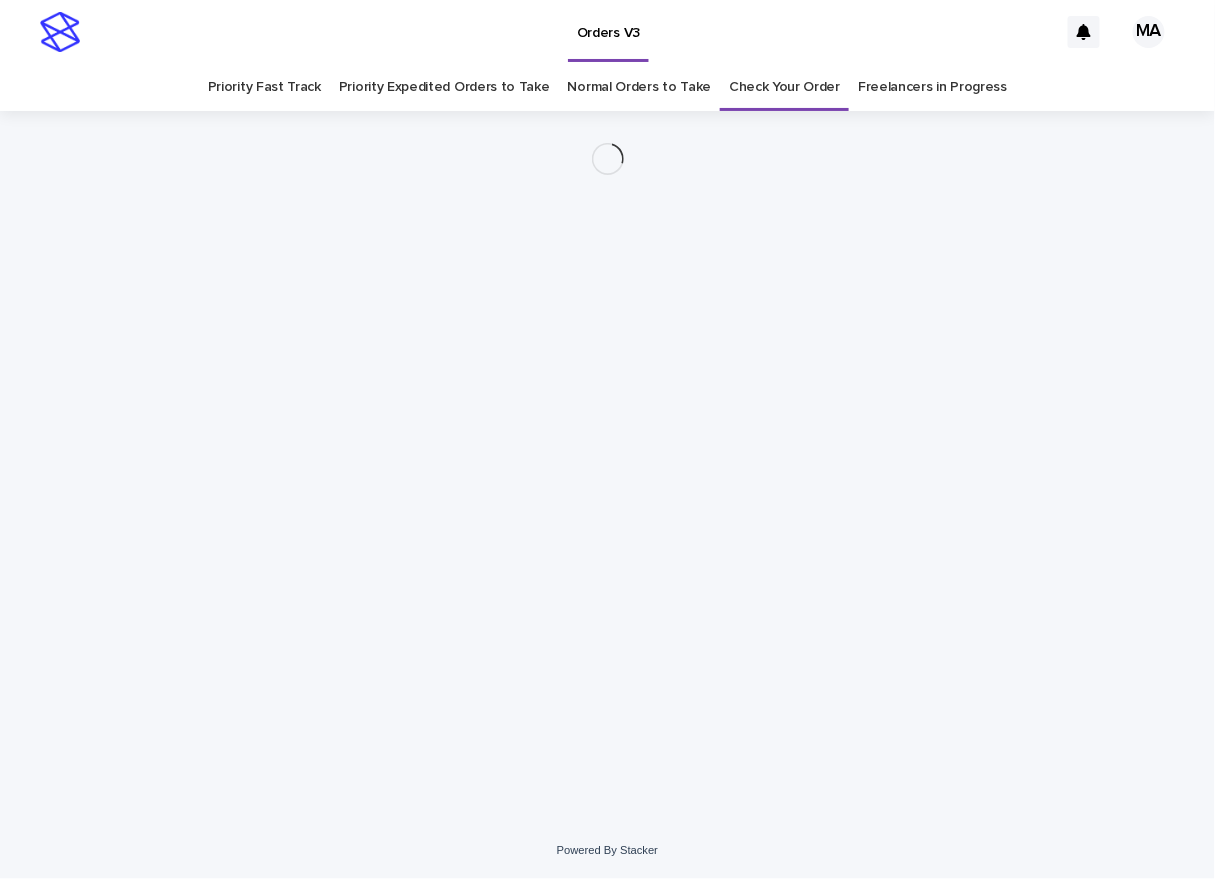scroll, scrollTop: 0, scrollLeft: 0, axis: both 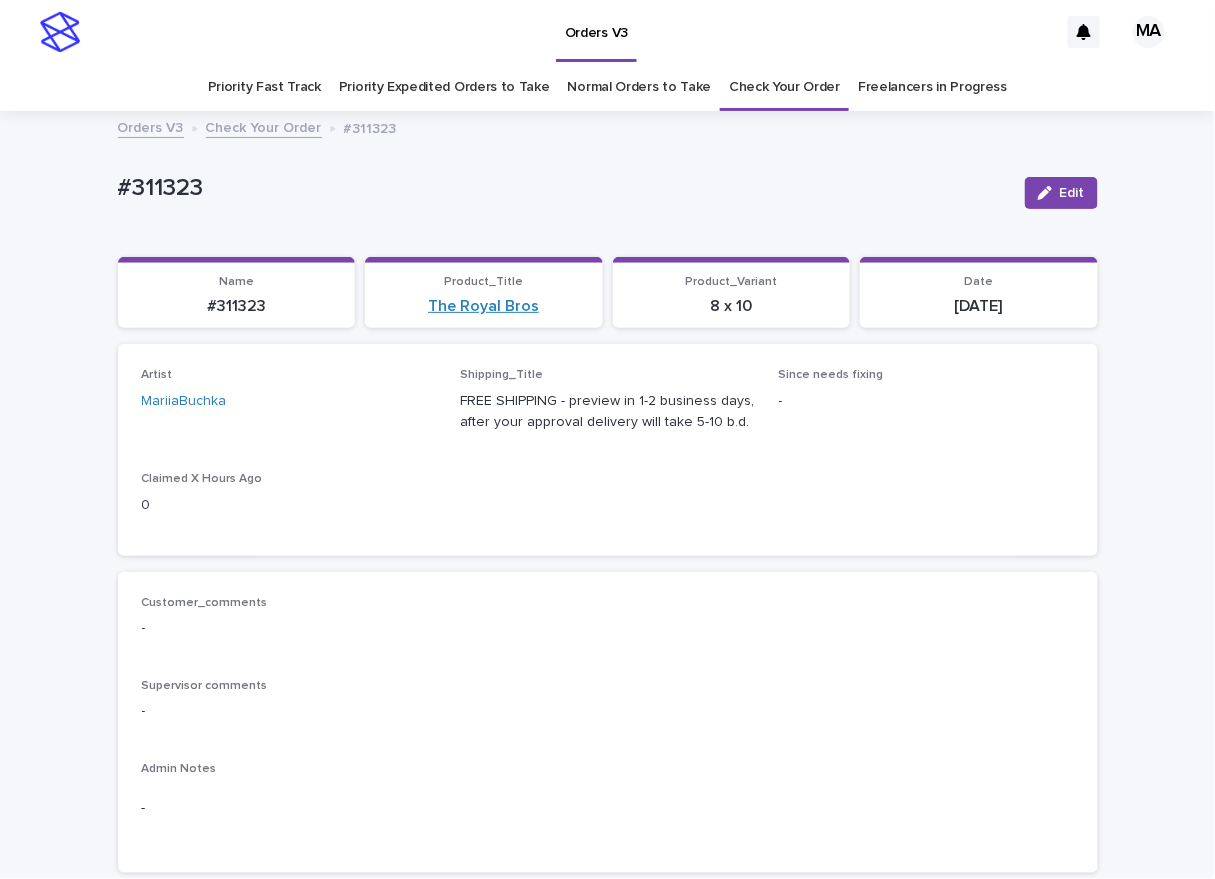 click on "The Royal Bros" at bounding box center [483, 306] 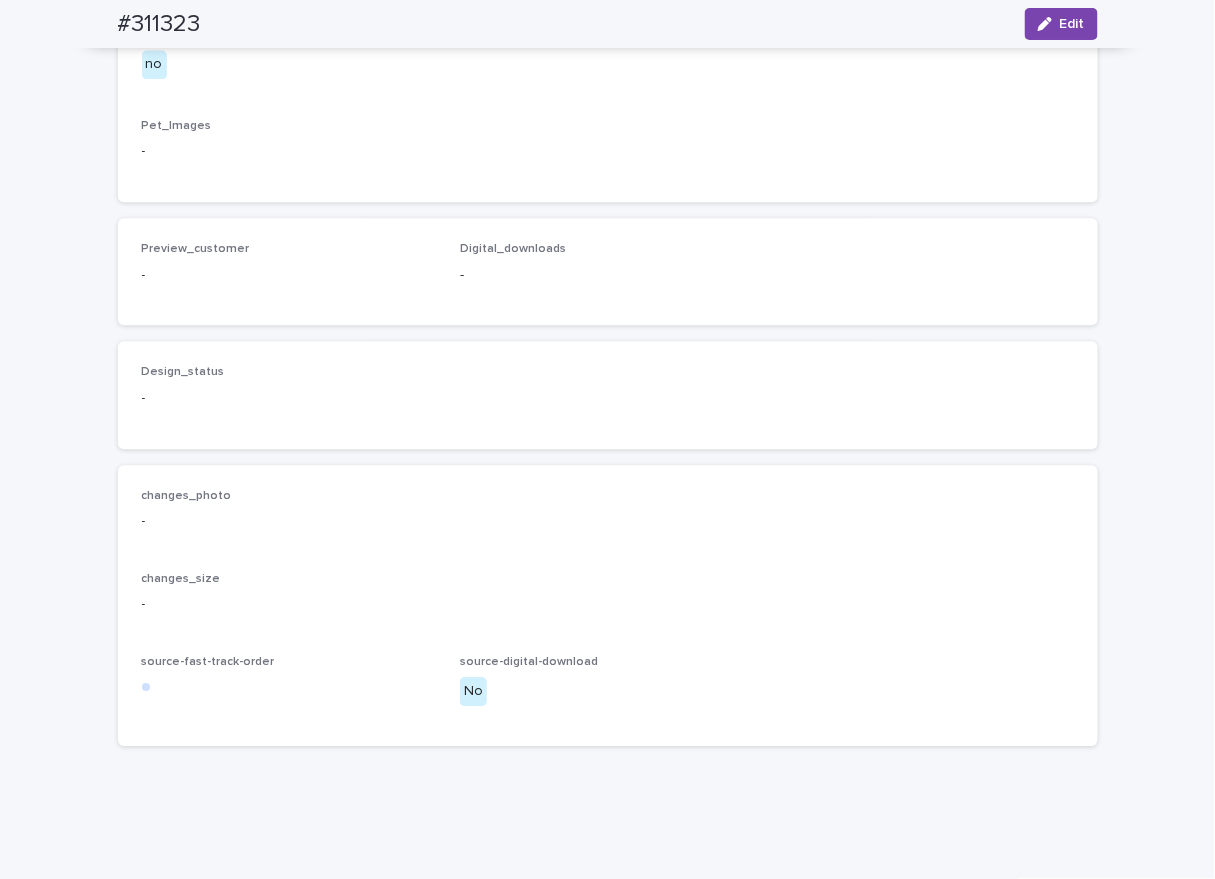 scroll, scrollTop: 764, scrollLeft: 0, axis: vertical 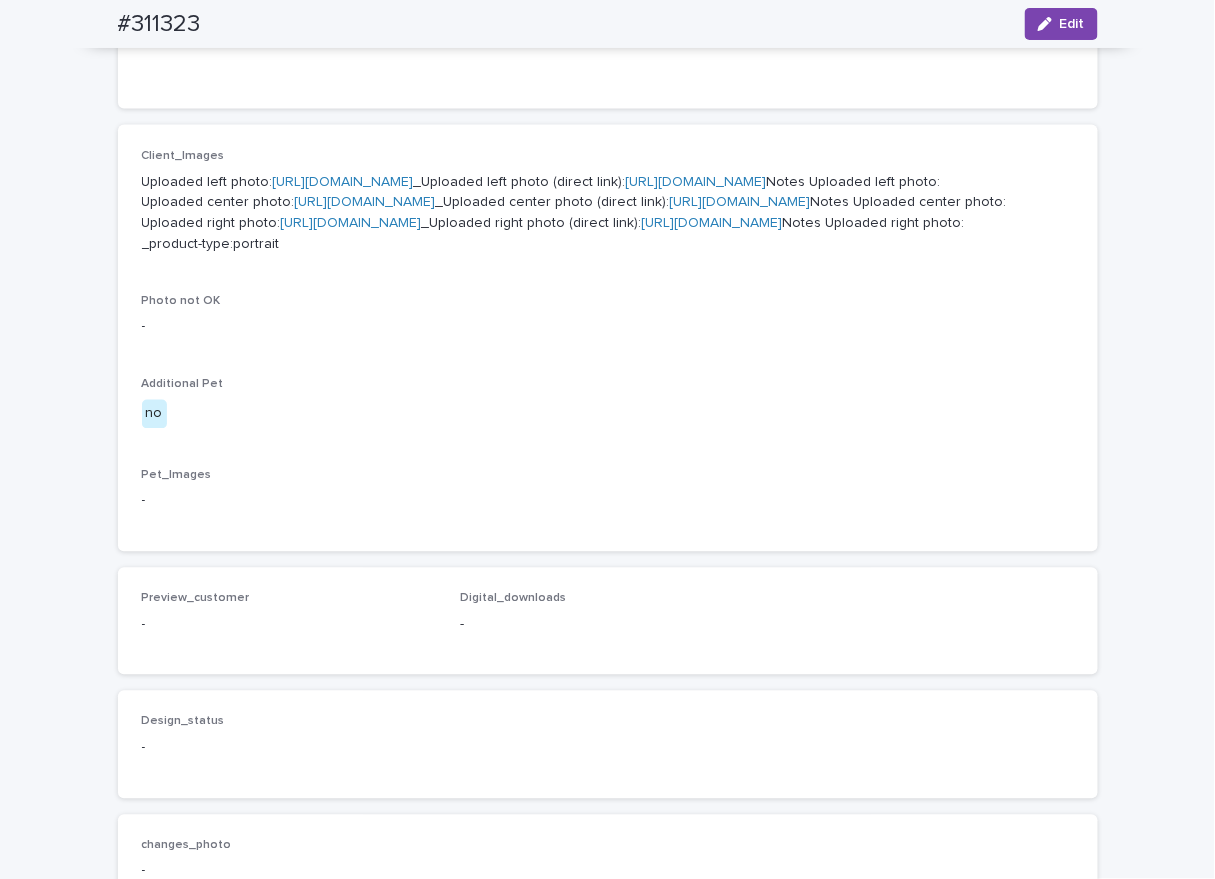 click on "https://cdn.shopify.com-uploadkit.app/s/files/1/0033/4807/0511/files/download.html?id=e11cfb23-3d37-4f5e-b252-d52a065c0f83&uu=acb74a06-89f5-4b43-9e1c-720aff75a8a8&mo=&fi=SU1HXzg1NjUucG5n&wi=1125&he=2436&mi=aW1hZ2UvcG5n&up=dfd2&image=true" at bounding box center [343, 182] 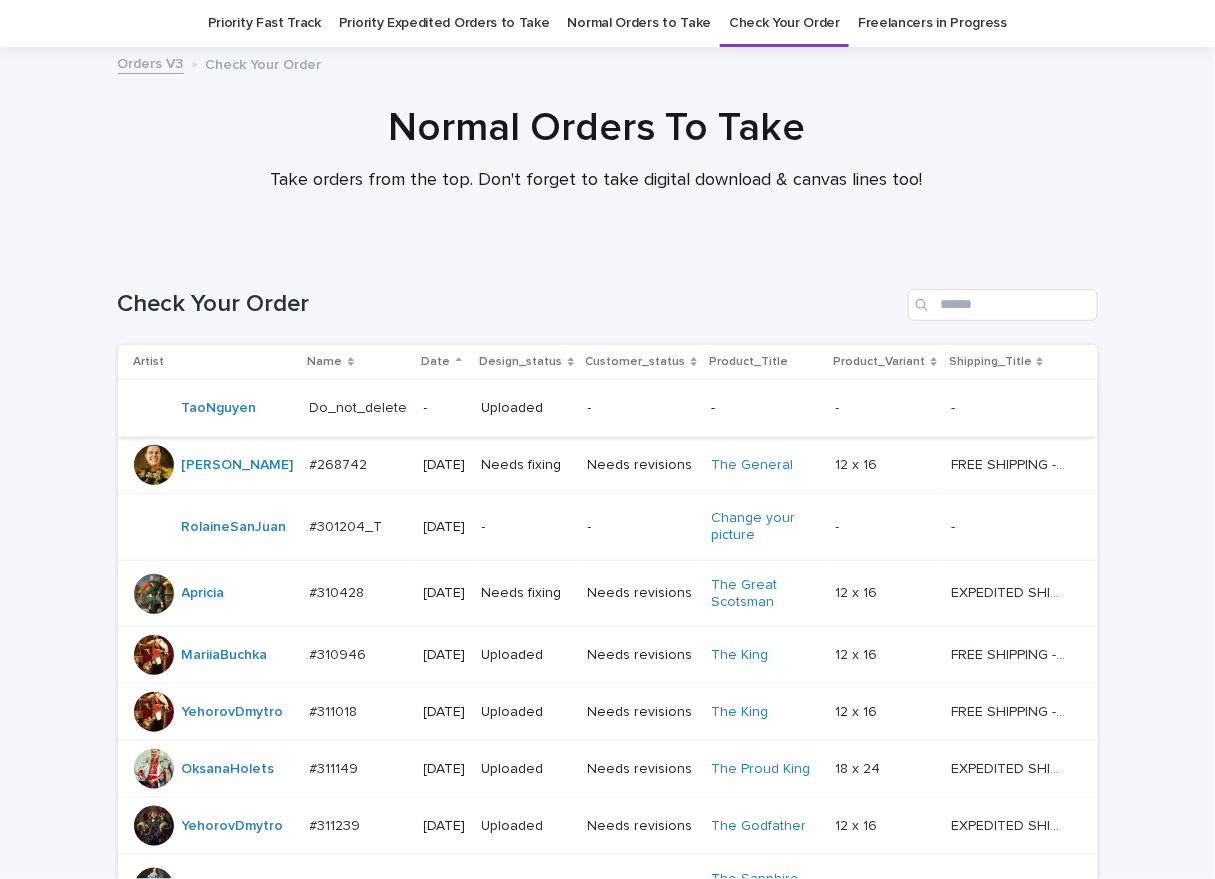 scroll, scrollTop: 1240, scrollLeft: 0, axis: vertical 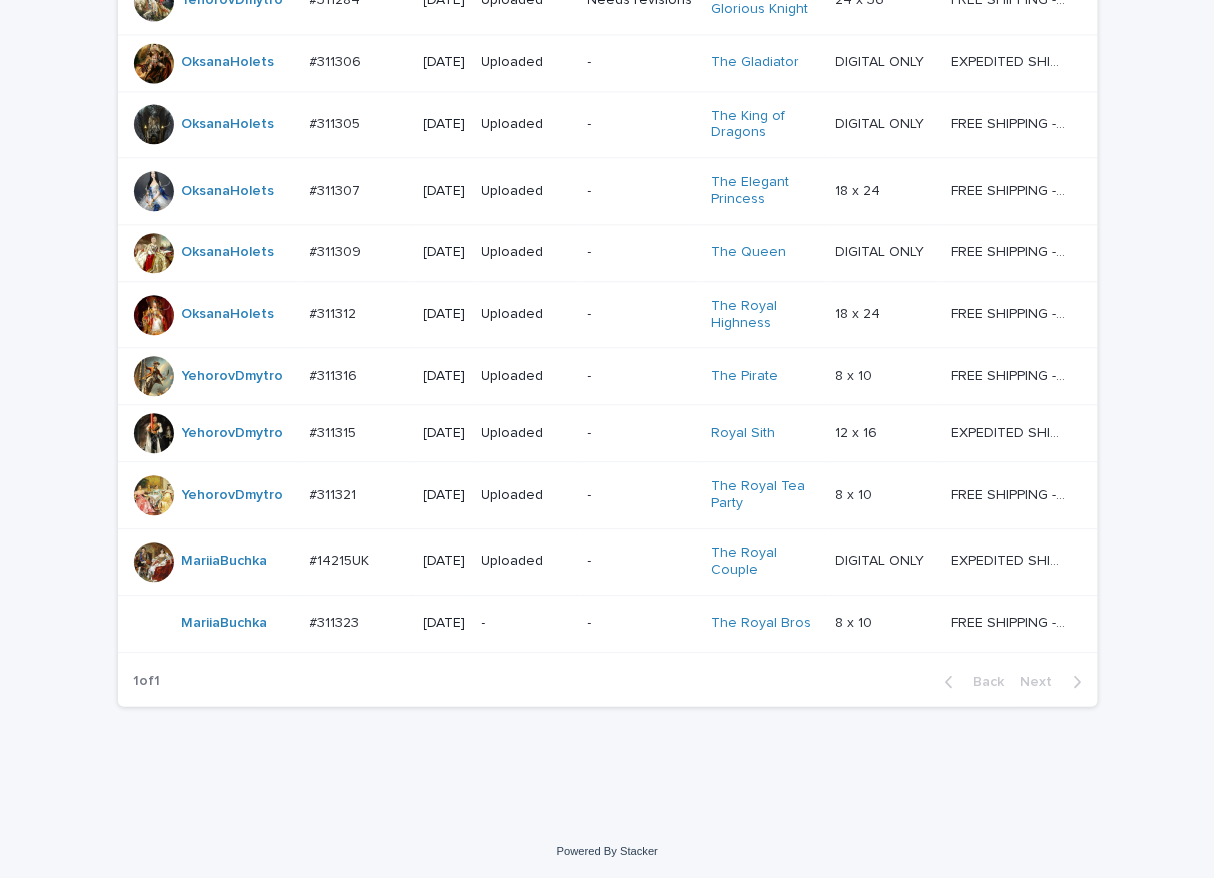 click on "Loading... Saving… Loading... Saving… Check Your Order Artist Name Date Design_status Customer_status Product_Title Product_Variant Shipping_Title TaoNguyen   Do_not_delete Do_not_delete   - Uploaded - - - -   - -   YuliyaSergeeva   #268742 #268742   2024-11-29 Needs fixing Needs revisions The General   12 x 16 12 x 16   FREE SHIPPING - preview in 1-2 business days, after your approval delivery will take 5-10 business days. FREE SHIPPING - preview in 1-2 business days, after your approval delivery will take 5-10 business days.   RolaineSanJuan   #301204_T #301204_T   2025-05-26 - - Change your picture   - -   - -   Apricia   #310428 #310428   2025-06-23 Needs fixing Needs revisions The Great Scotsman   12 x 16 12 x 16   EXPEDITED SHIPPING - preview in 1 business day; delivery up to 5 business days after your approval. EXPEDITED SHIPPING - preview in 1 business day; delivery up to 5 business days after your approval.   MariiaBuchka   #310946 #310946   2025-07-04 Uploaded Needs revisions" at bounding box center (607, 2) 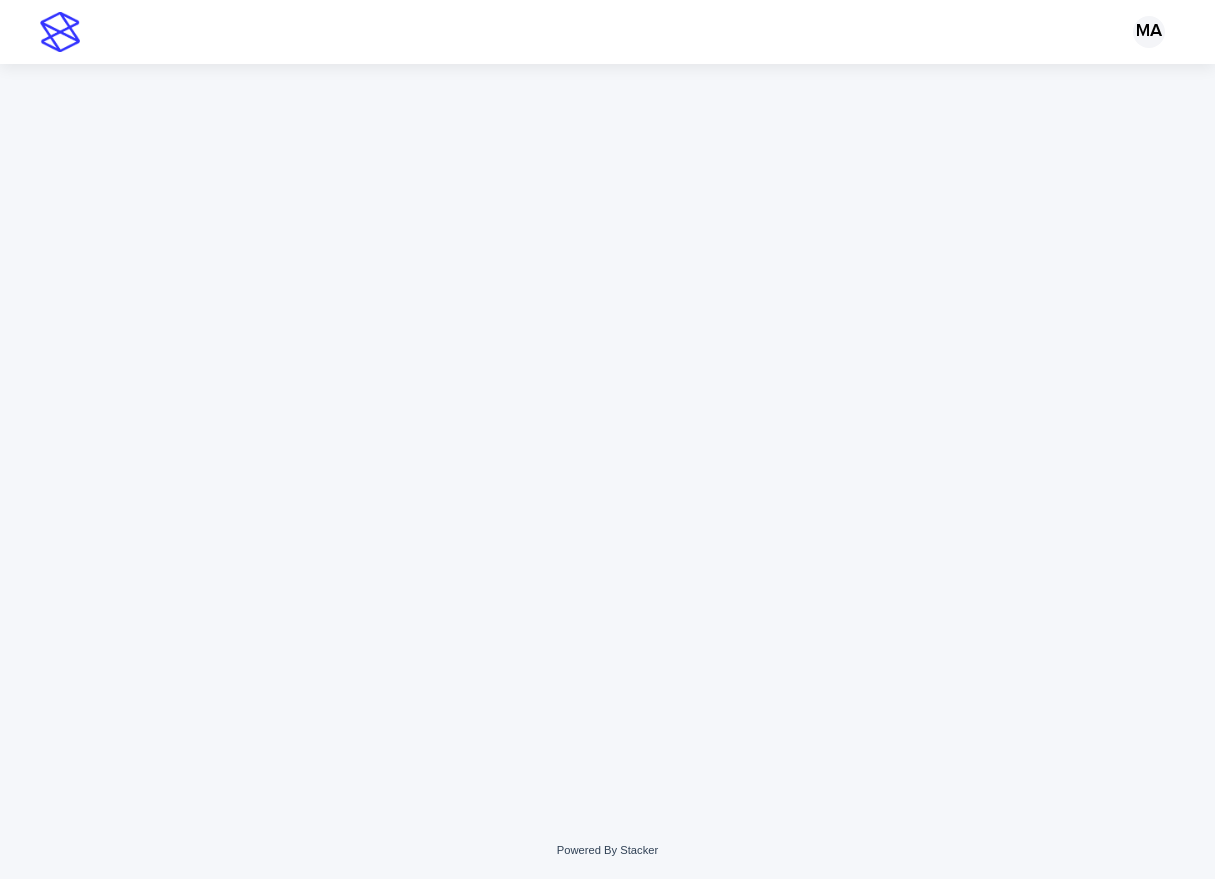 scroll, scrollTop: 0, scrollLeft: 0, axis: both 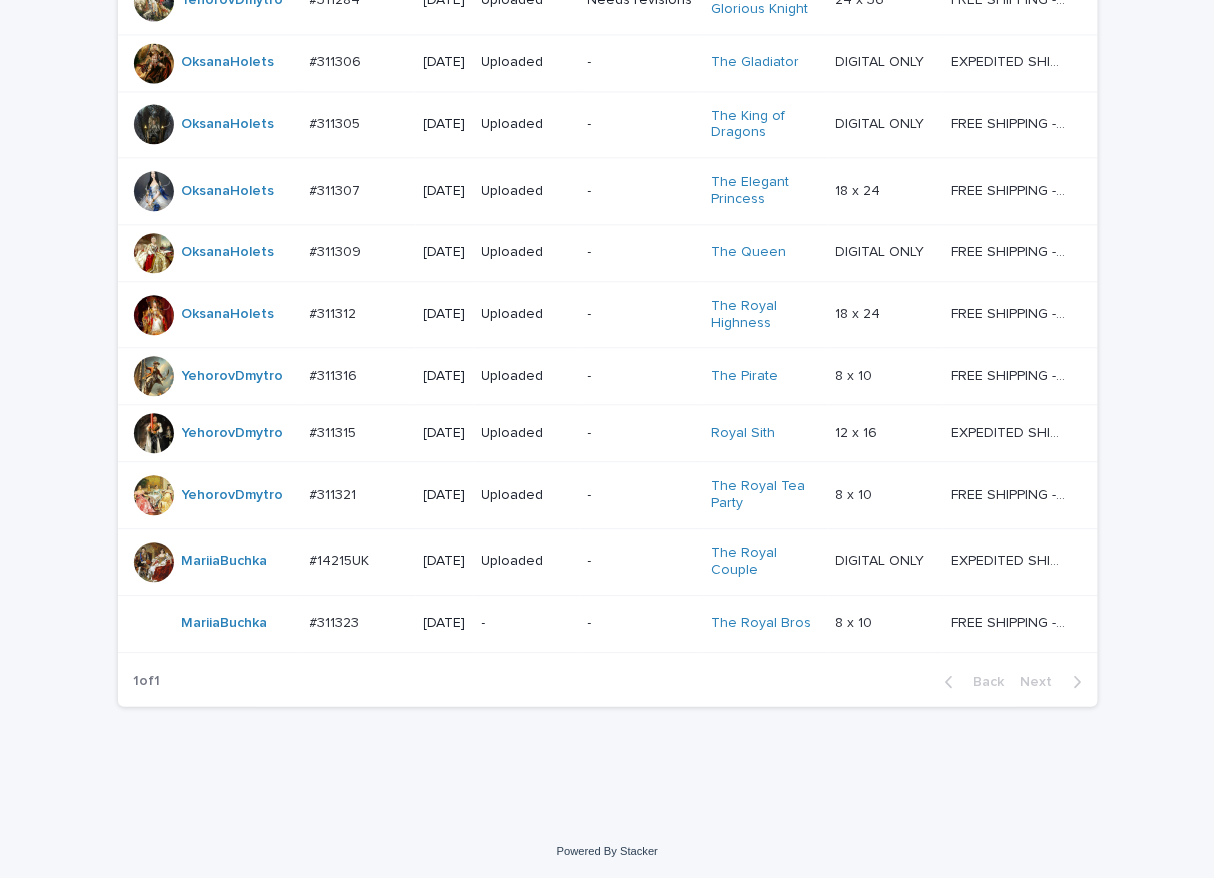 click on "-" at bounding box center [527, 623] 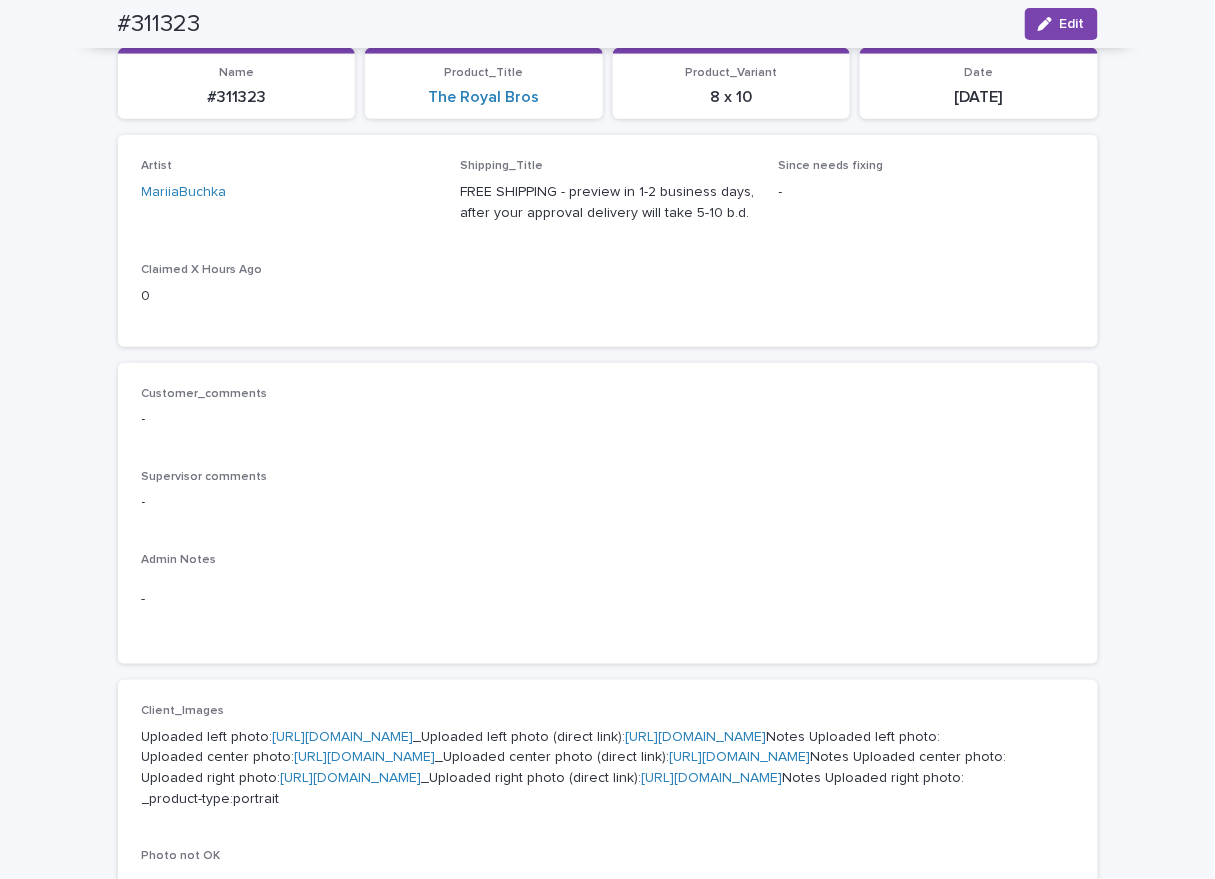 scroll, scrollTop: 0, scrollLeft: 0, axis: both 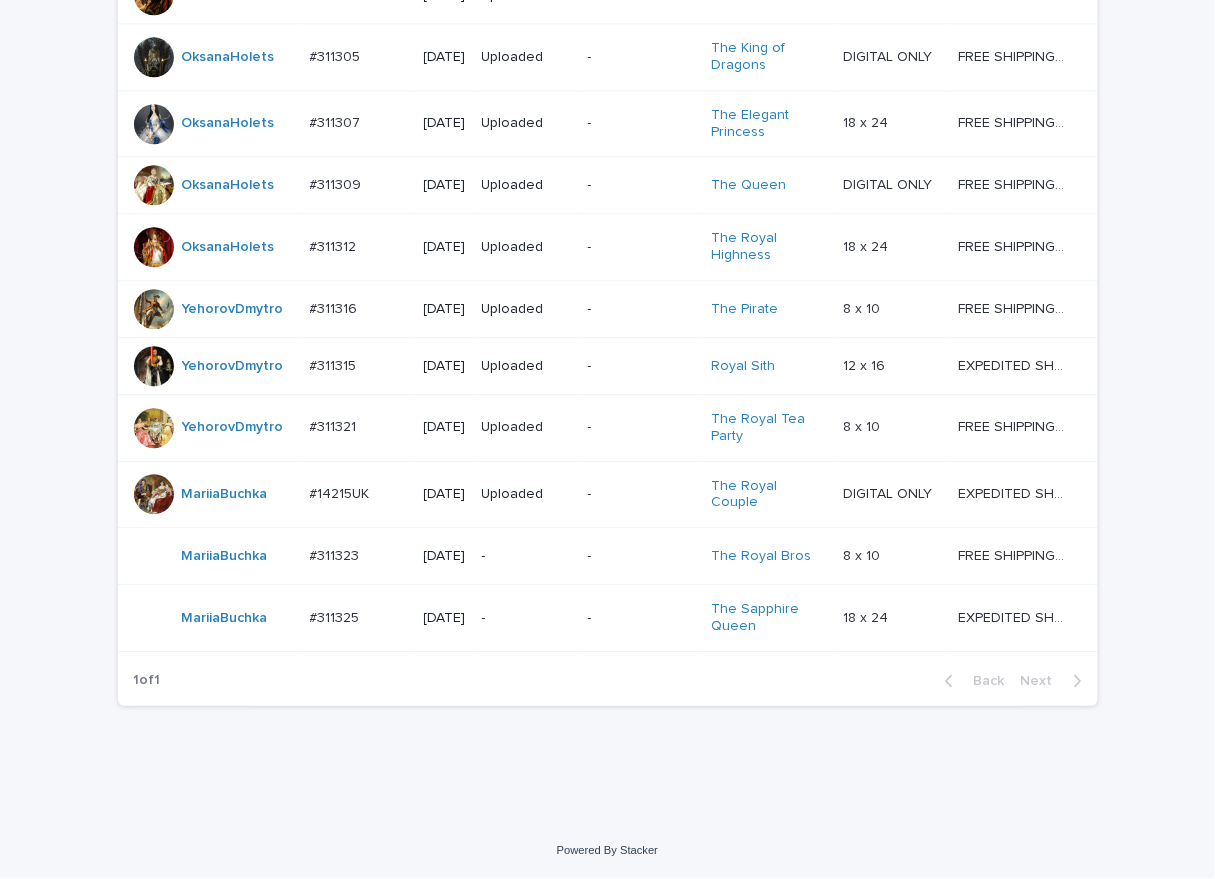 click on "-" at bounding box center [527, 618] 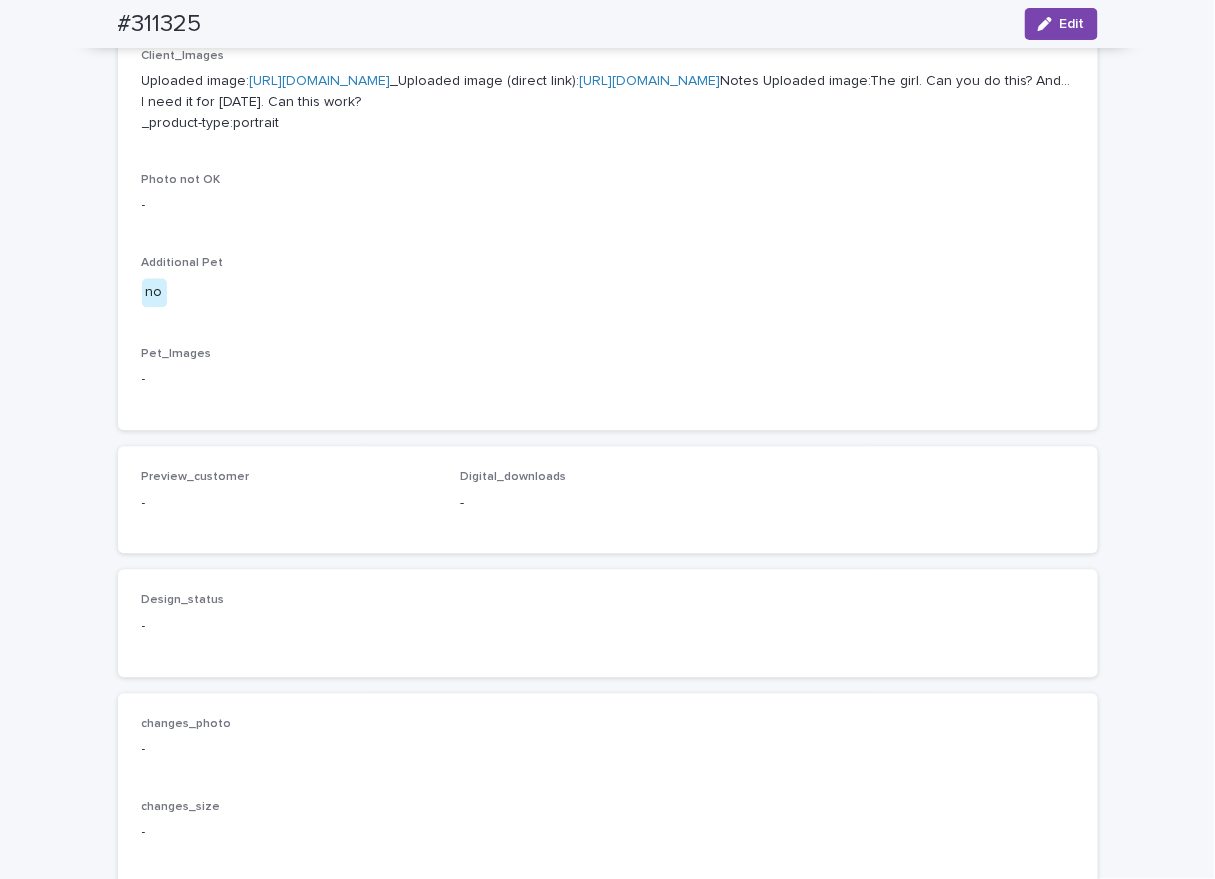 scroll, scrollTop: 536, scrollLeft: 0, axis: vertical 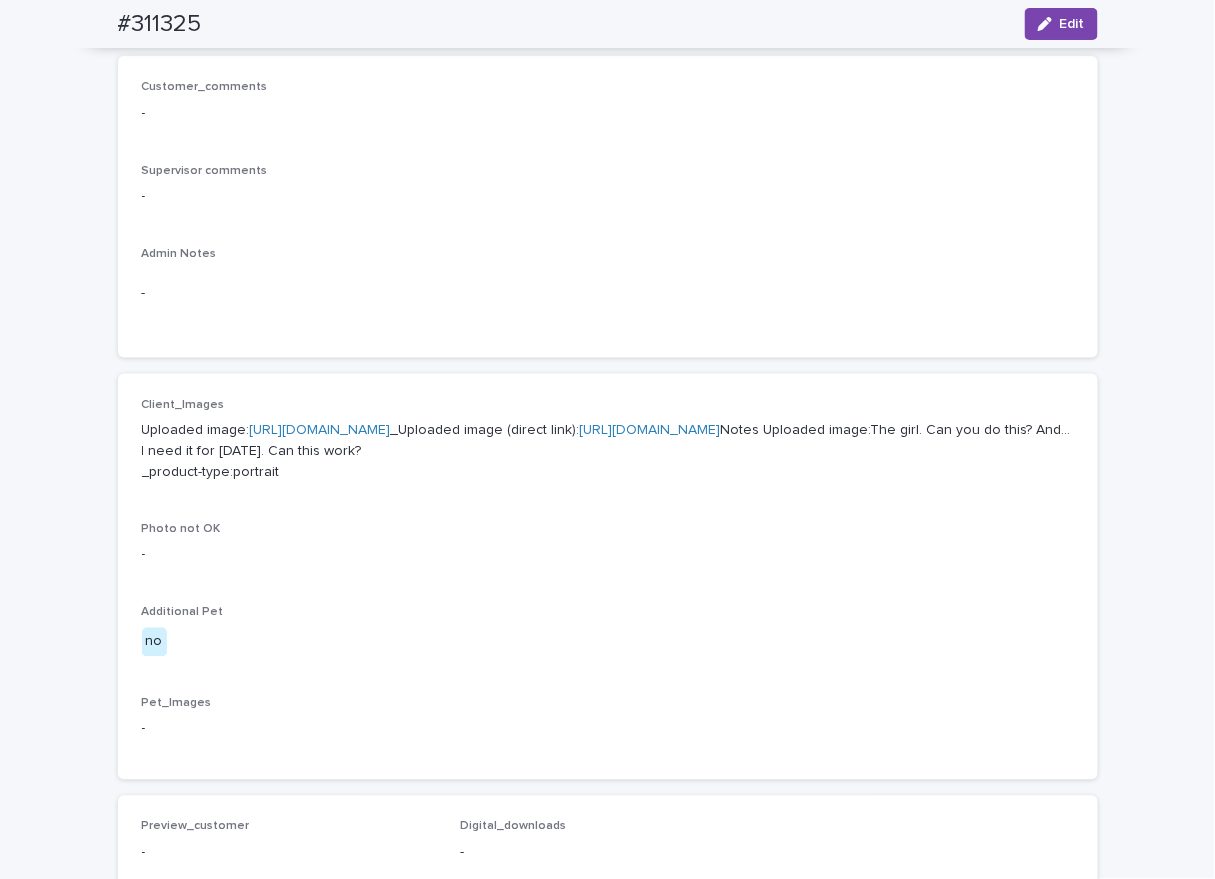 click on "https://cdn.shopify.com-uploadkit.app/s/files/1/0033/4807/0511/files/download.html?id=e11cfb23-3d37-4f5e-b252-d52a065c0f83&uu=30781803-87dc-4105-ba54-3c1ceff85653&mo=&fi=aW5ib3VuZDg1NTg3MDM1NzQ3MzU3NDk0OTIuanBn&wi=1080&he=2316&mi=aW1hZ2UvanBlZw==&up=a8b4&image=true" at bounding box center (320, 430) 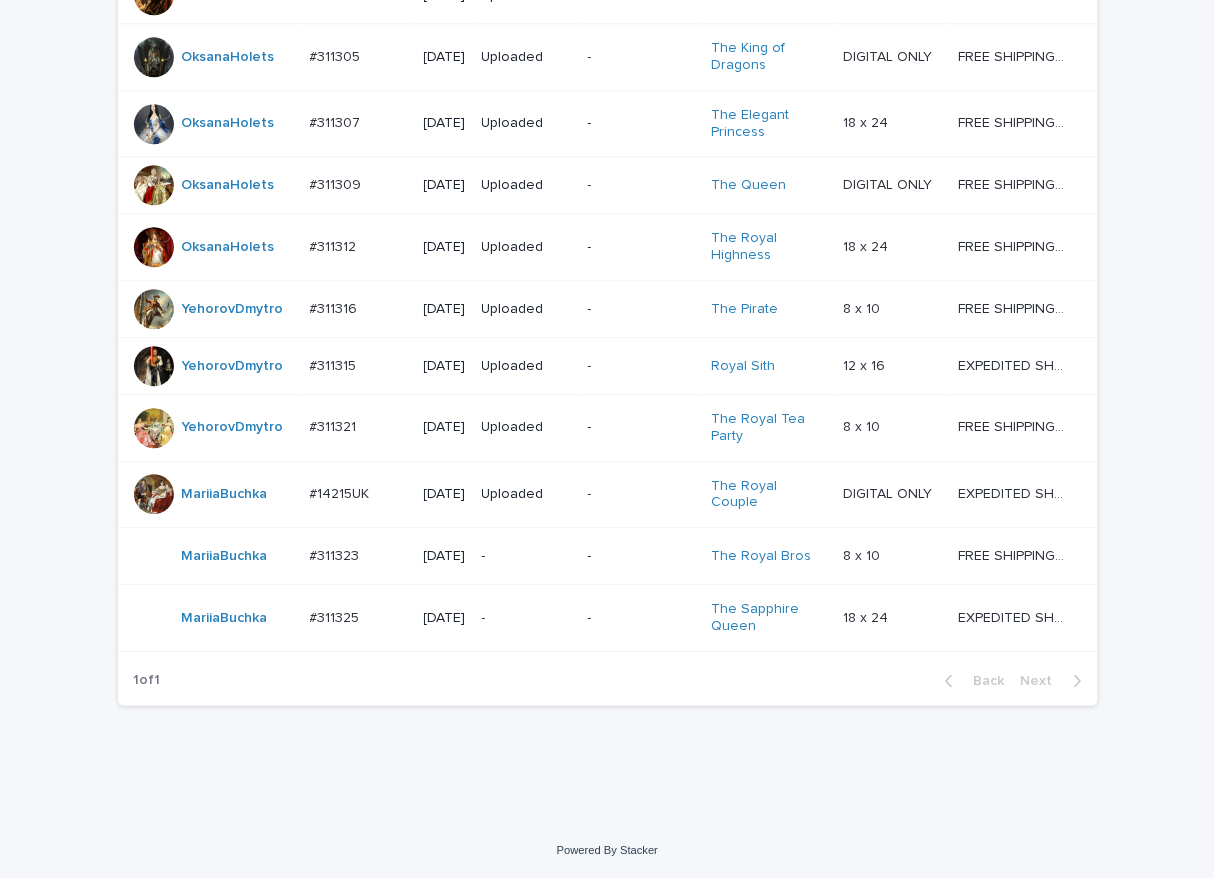 scroll, scrollTop: 1373, scrollLeft: 0, axis: vertical 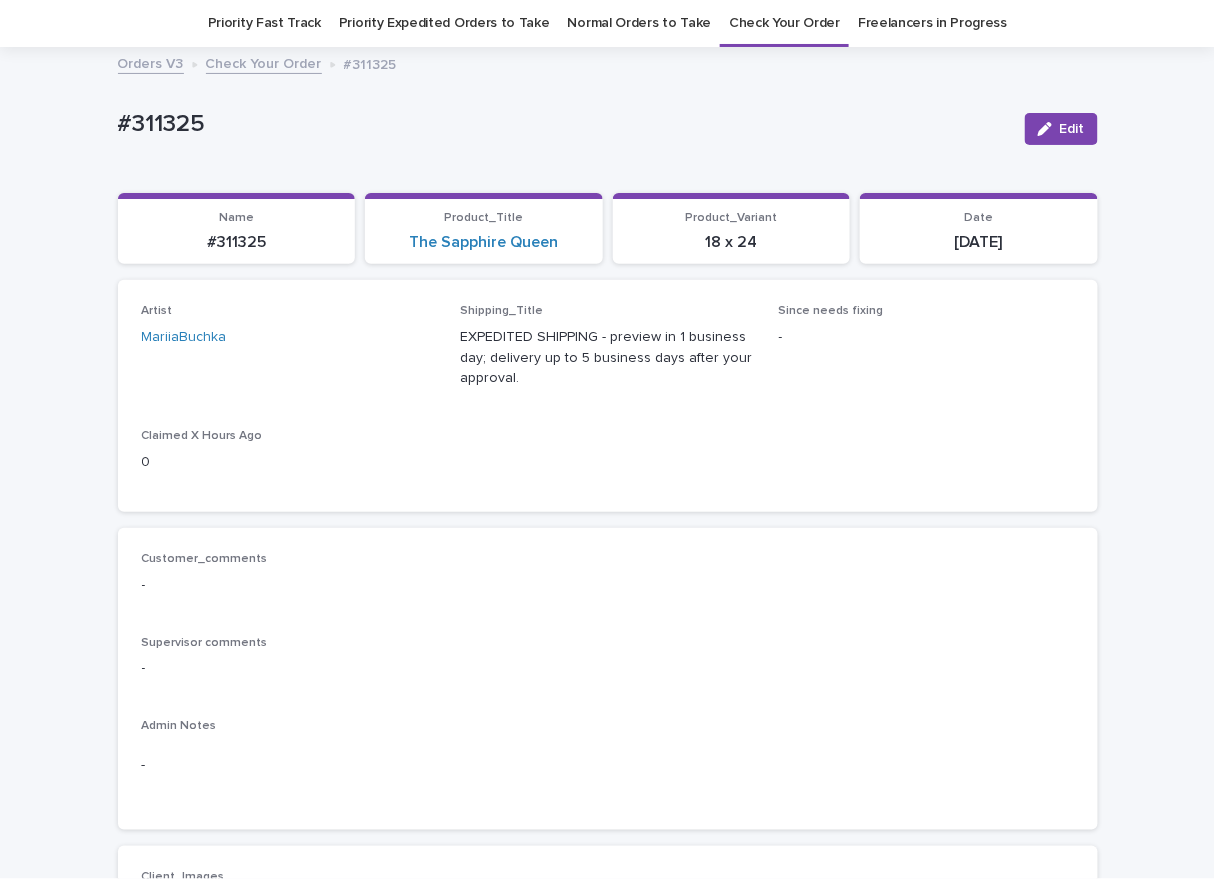 drag, startPoint x: 1067, startPoint y: 129, endPoint x: 661, endPoint y: 152, distance: 406.65097 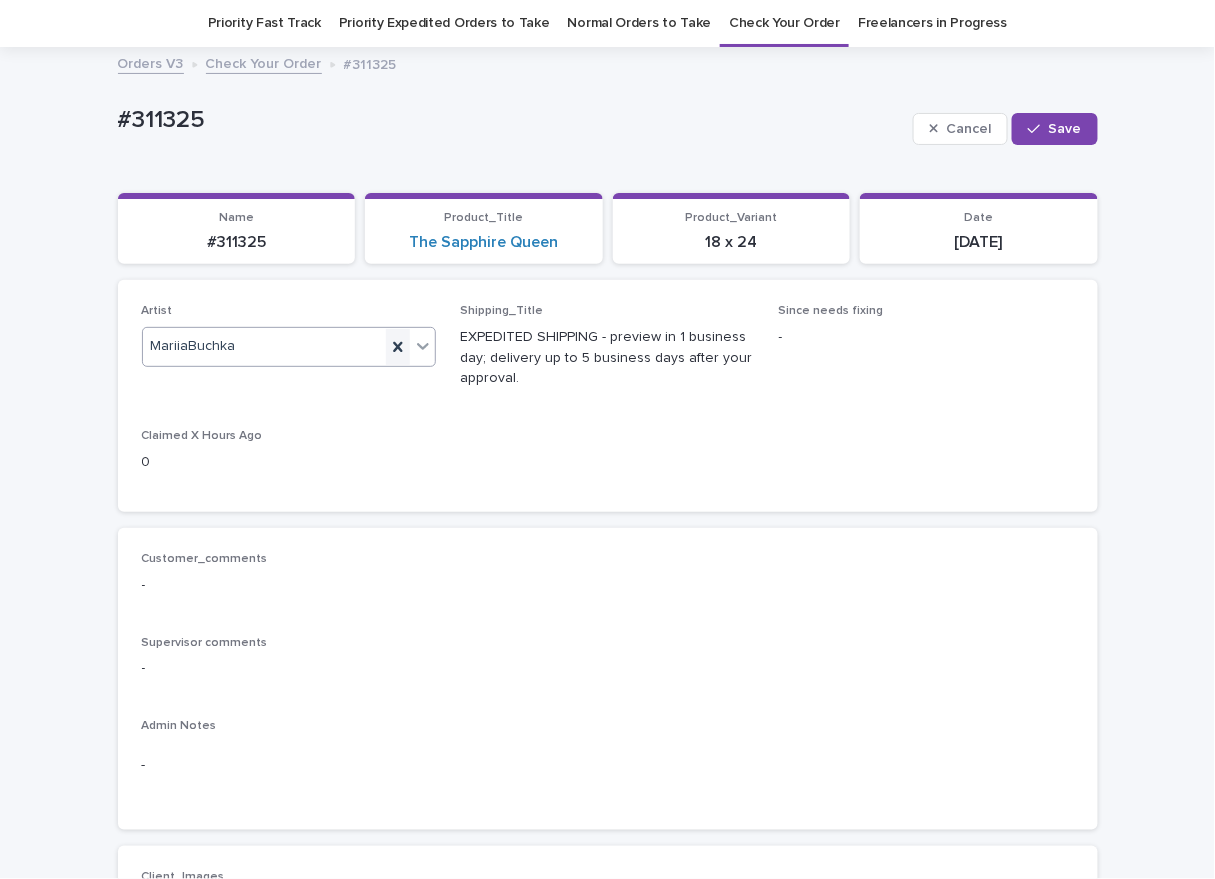 click 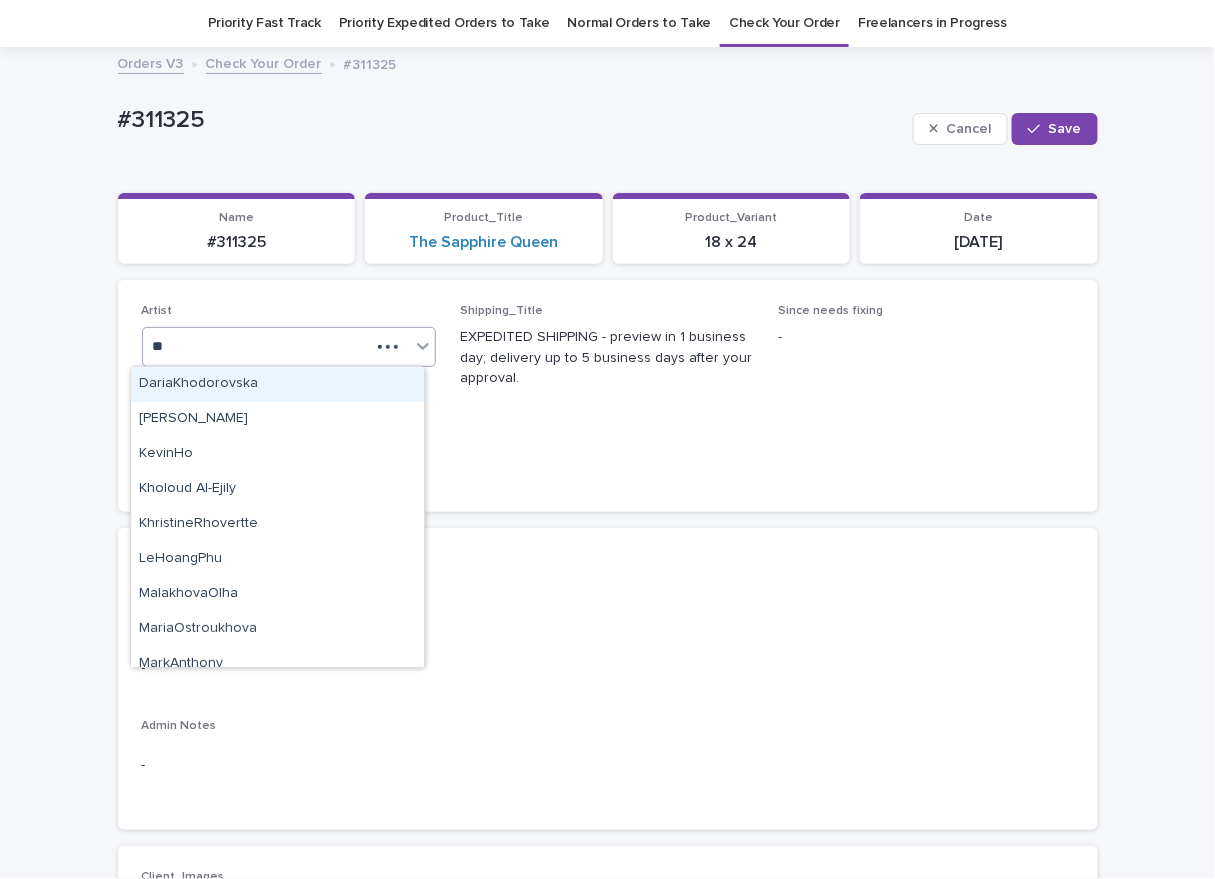 type on "***" 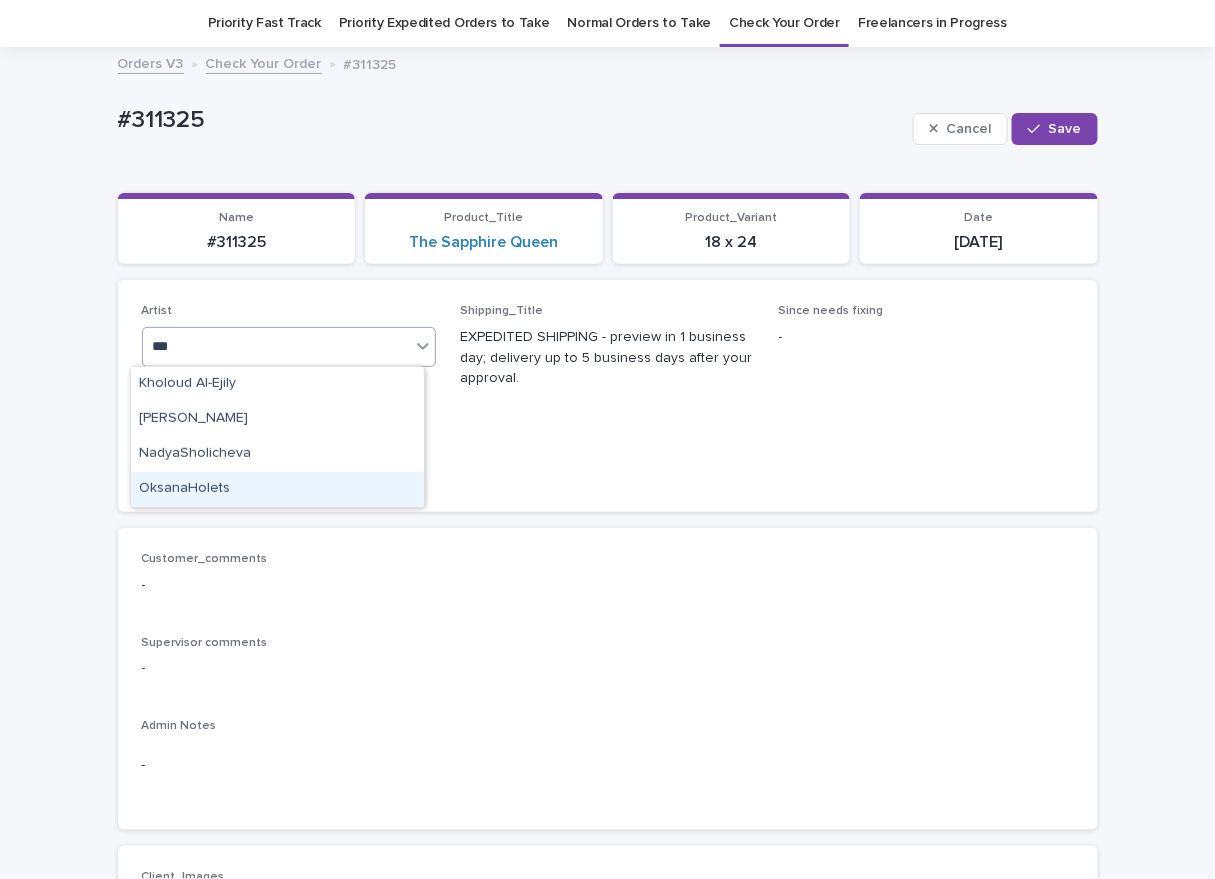 drag, startPoint x: 328, startPoint y: 435, endPoint x: 322, endPoint y: 488, distance: 53.338543 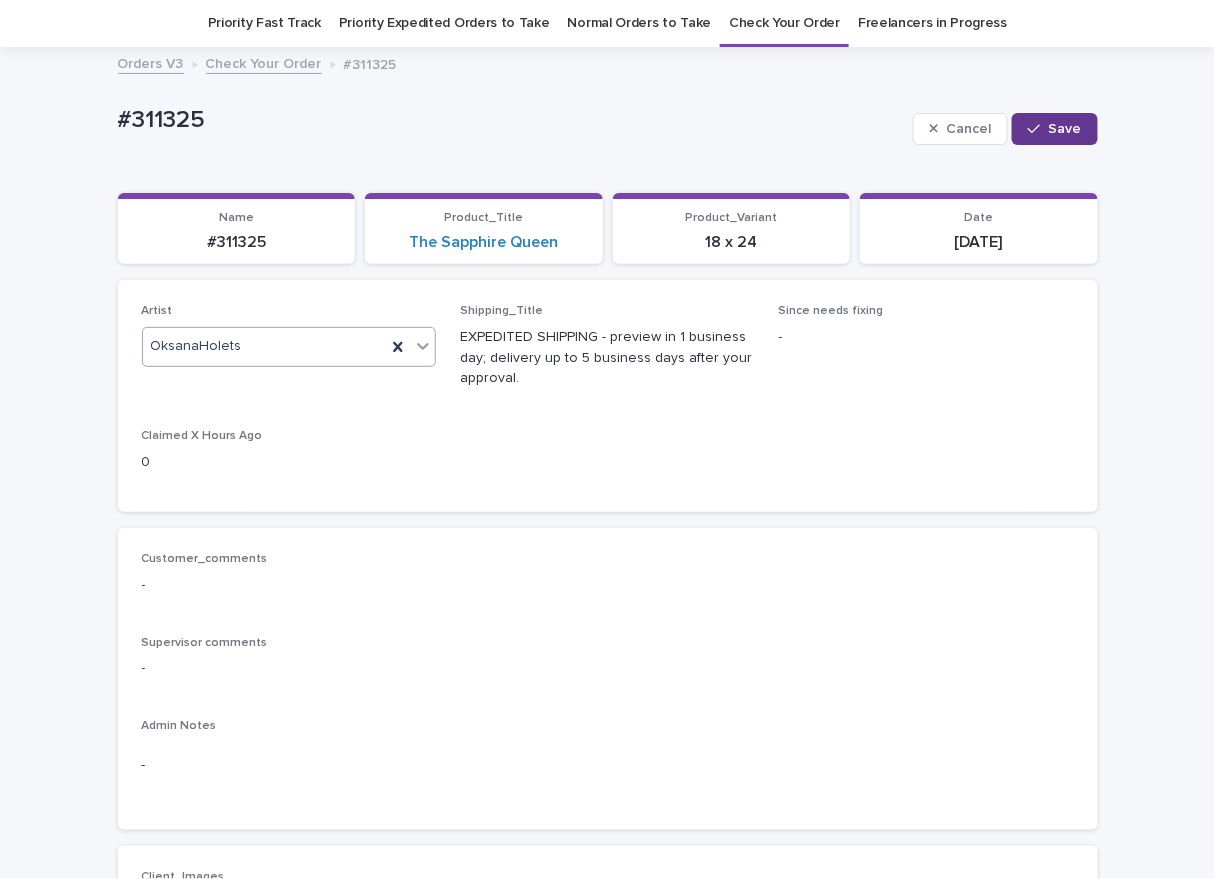 click on "Save" at bounding box center [1054, 129] 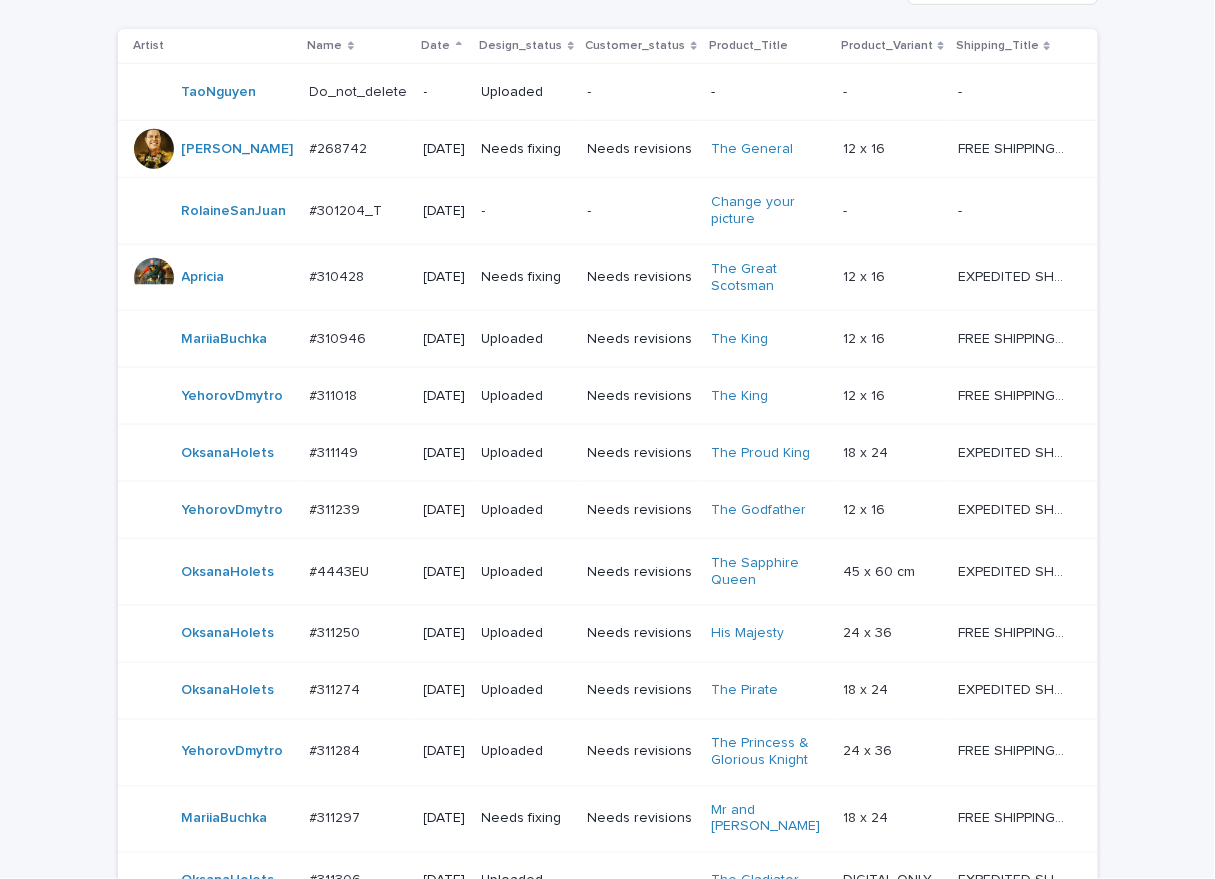 scroll, scrollTop: 1373, scrollLeft: 0, axis: vertical 